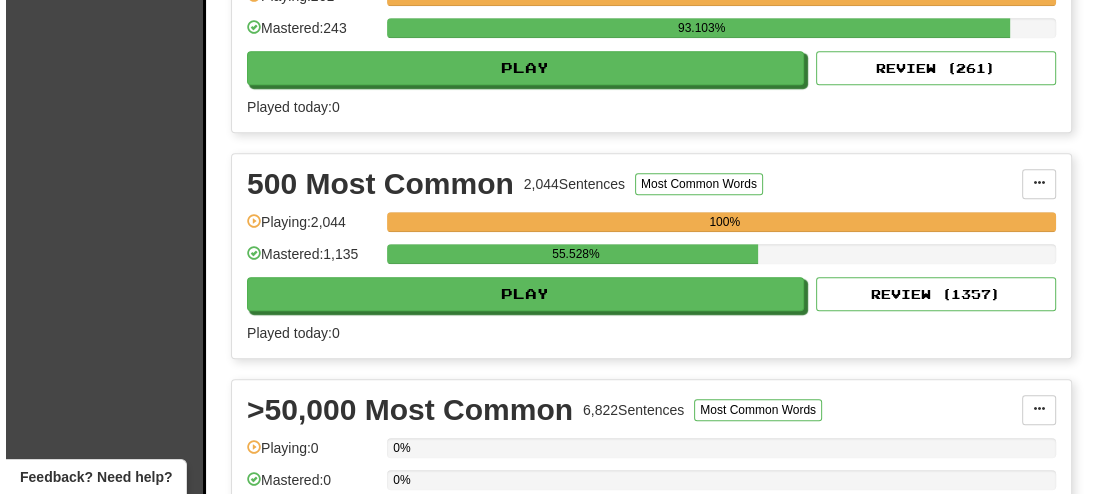 scroll, scrollTop: 777, scrollLeft: 0, axis: vertical 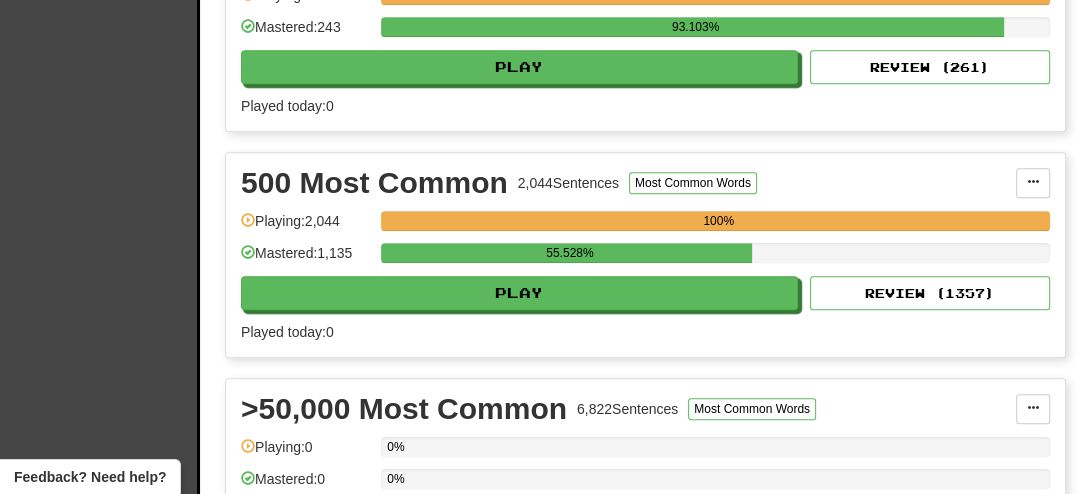 click on "500 Most Common 2,044  Sentences Most Common Words Manage Sentences Unpin from Dashboard  Playing:  2,044 100%  Mastered:  1,135 55.528% Play Review ( 1357 ) Played today:  0" at bounding box center [645, 255] 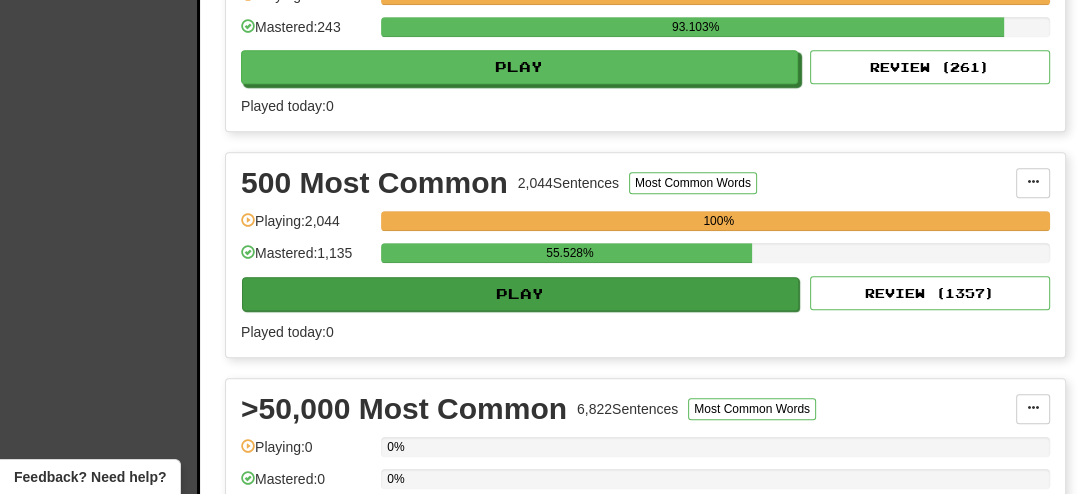 click on "500 Most Common 2,044  Sentences Most Common Words Manage Sentences Unpin from Dashboard  Playing:  2,044 100%  Mastered:  1,135 55.528% Play Review ( 1357 ) Played today:  0" at bounding box center [645, 255] 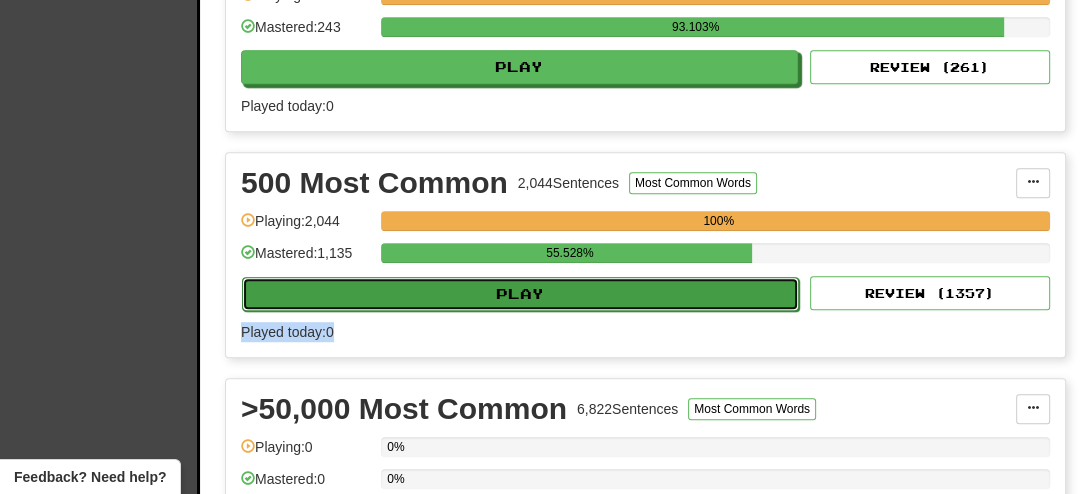 click on "Play" at bounding box center (520, 294) 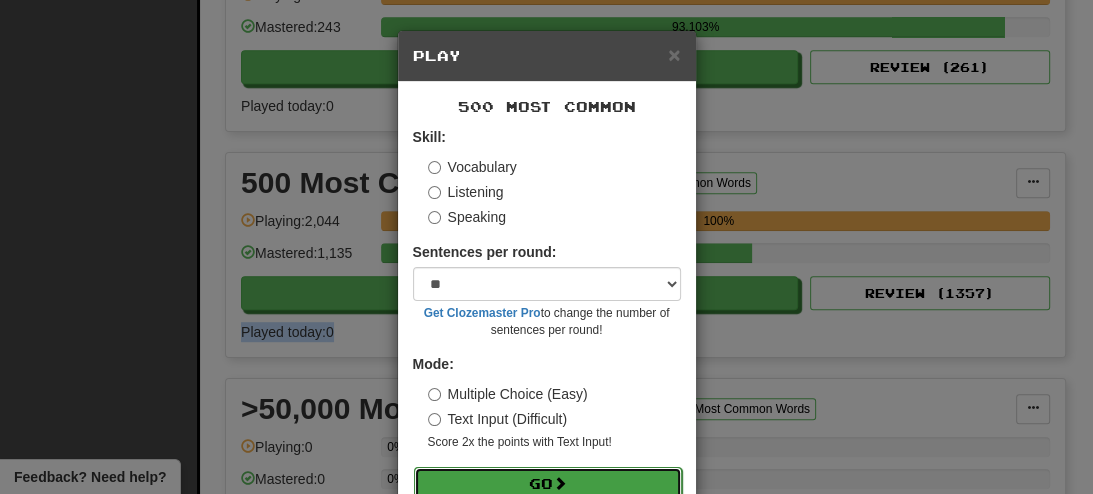 click on "Go" at bounding box center (548, 484) 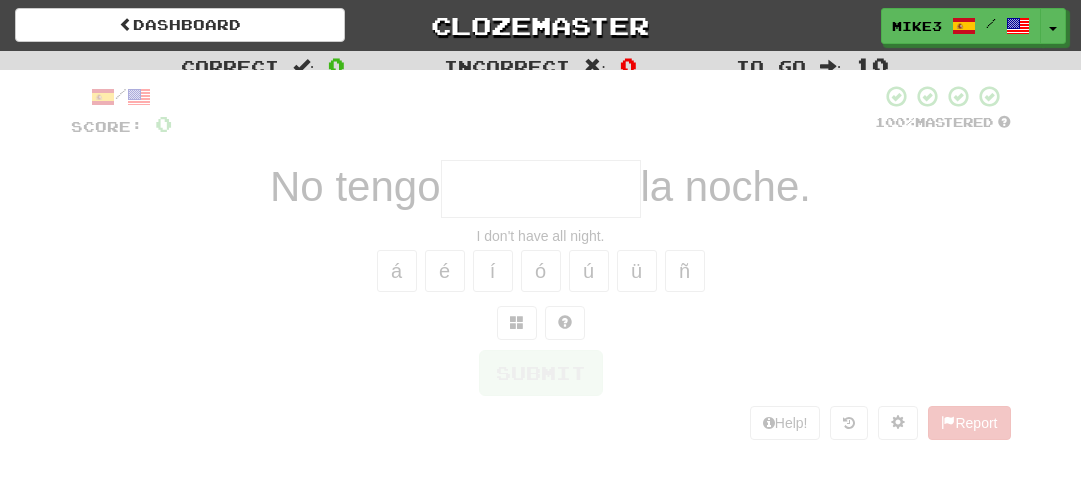 scroll, scrollTop: 0, scrollLeft: 0, axis: both 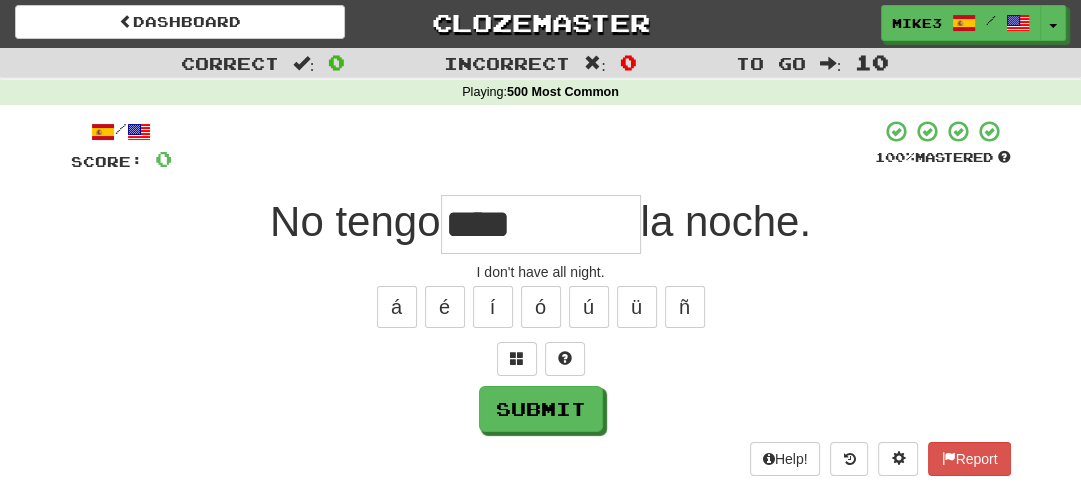 type on "****" 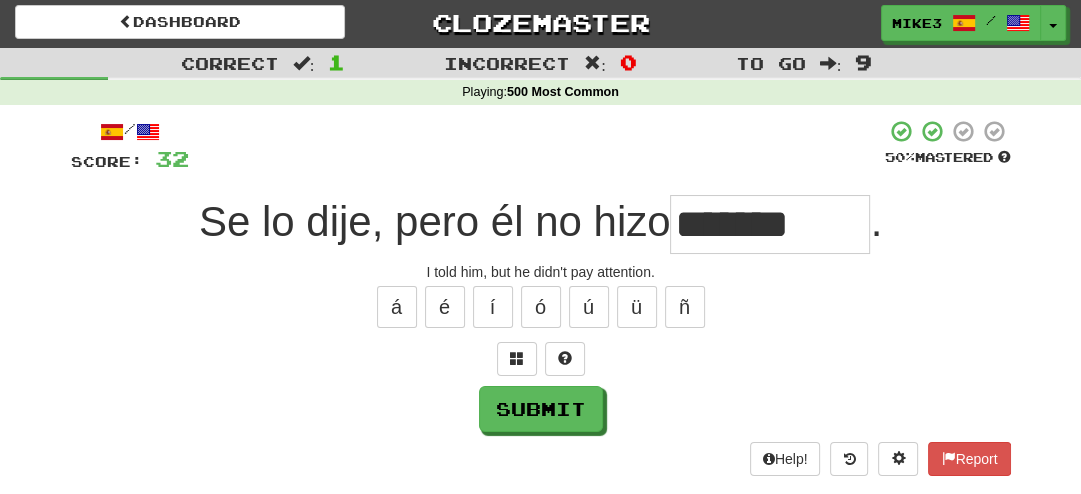 type on "****" 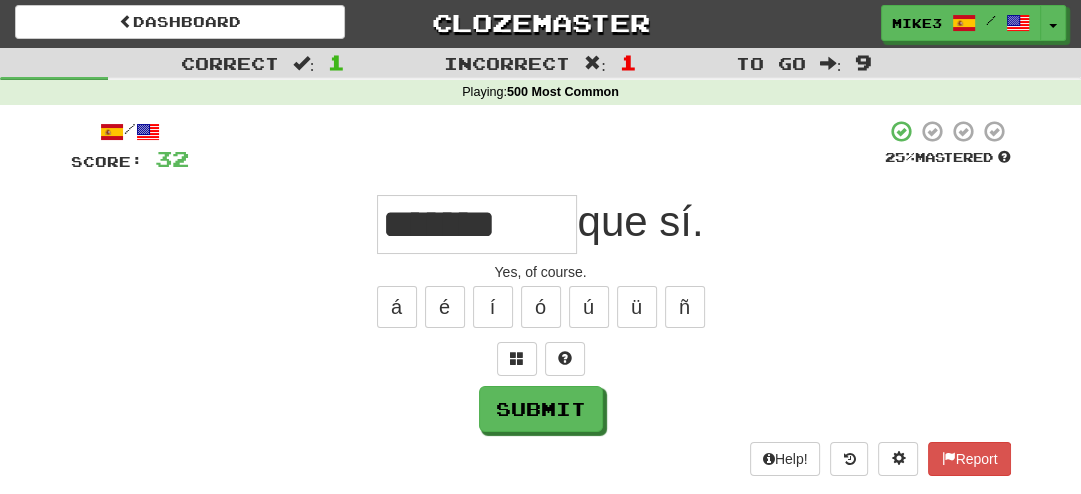 type on "*****" 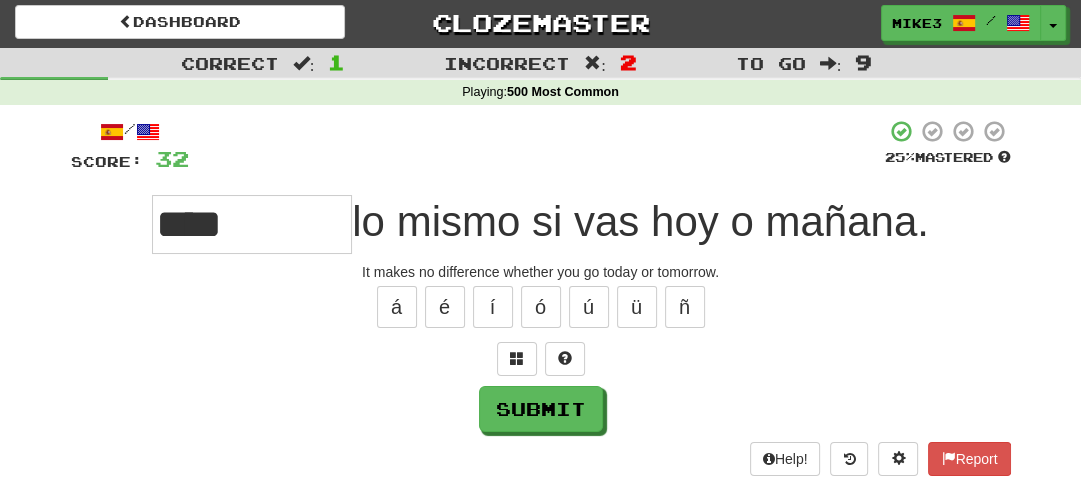 type on "**" 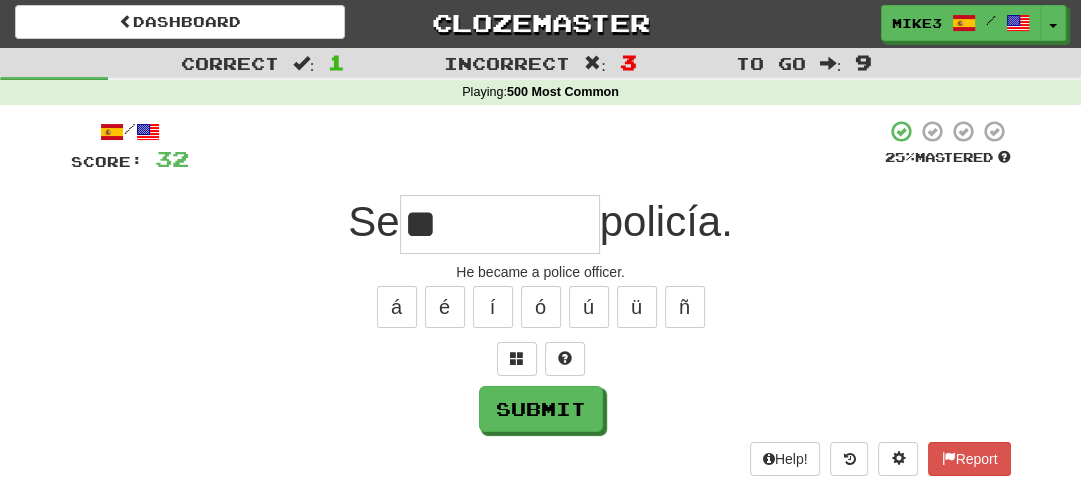 type on "*" 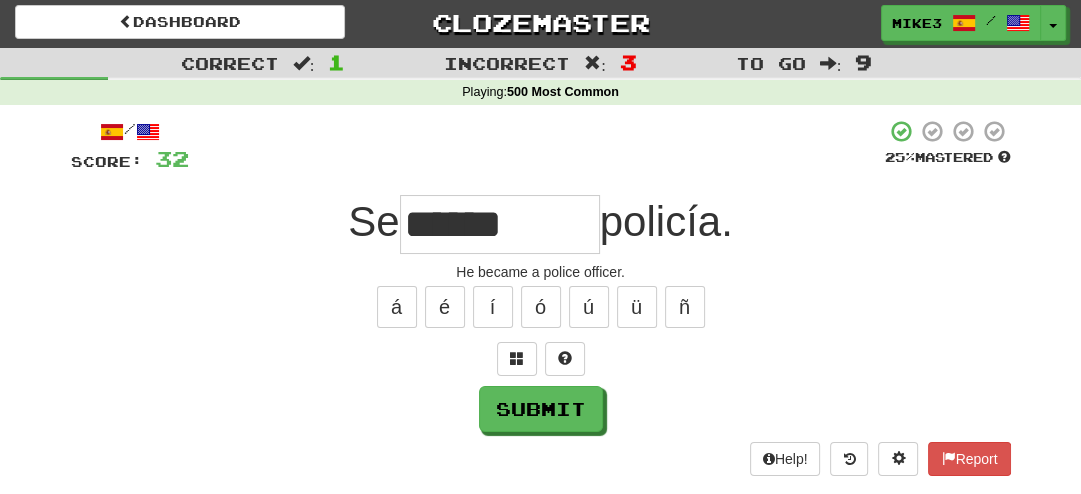 type on "****" 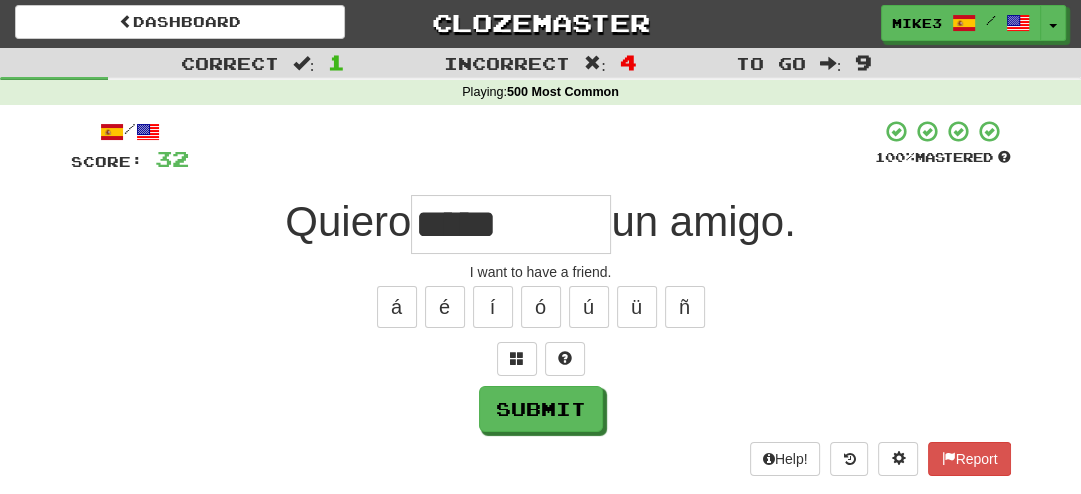 type on "*****" 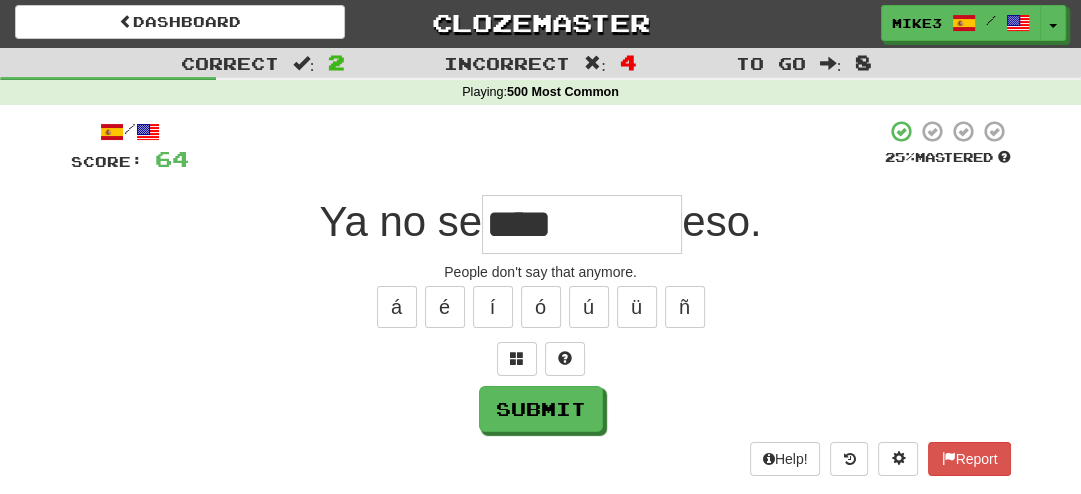 type on "****" 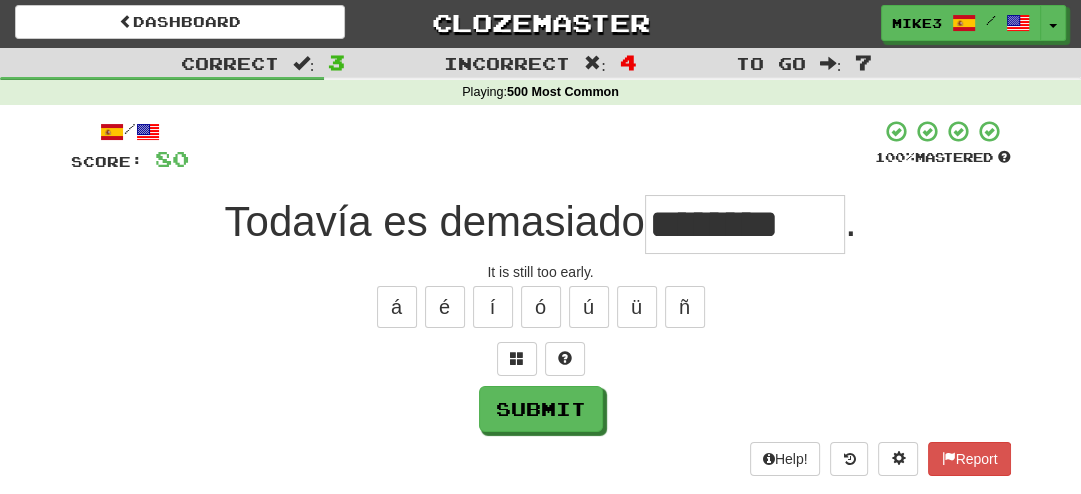 type on "********" 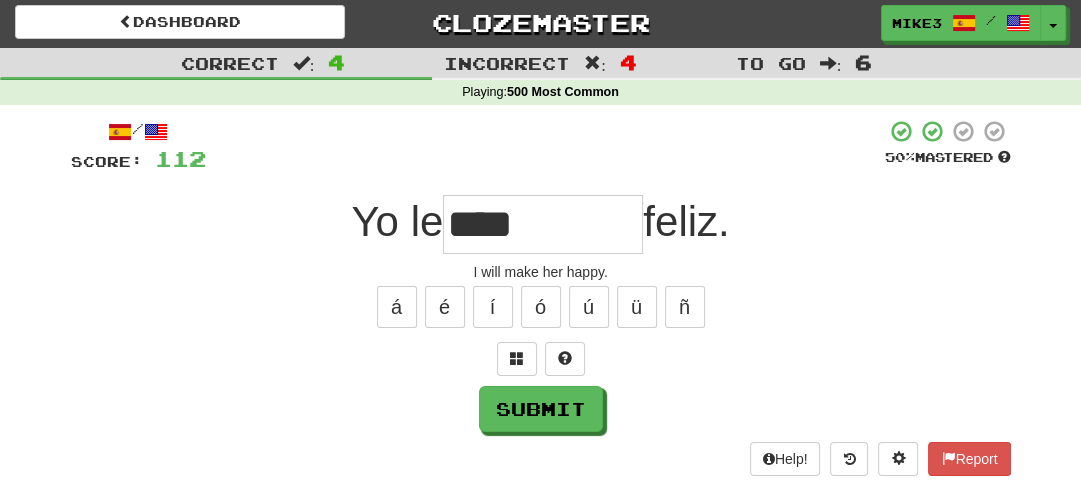 type on "****" 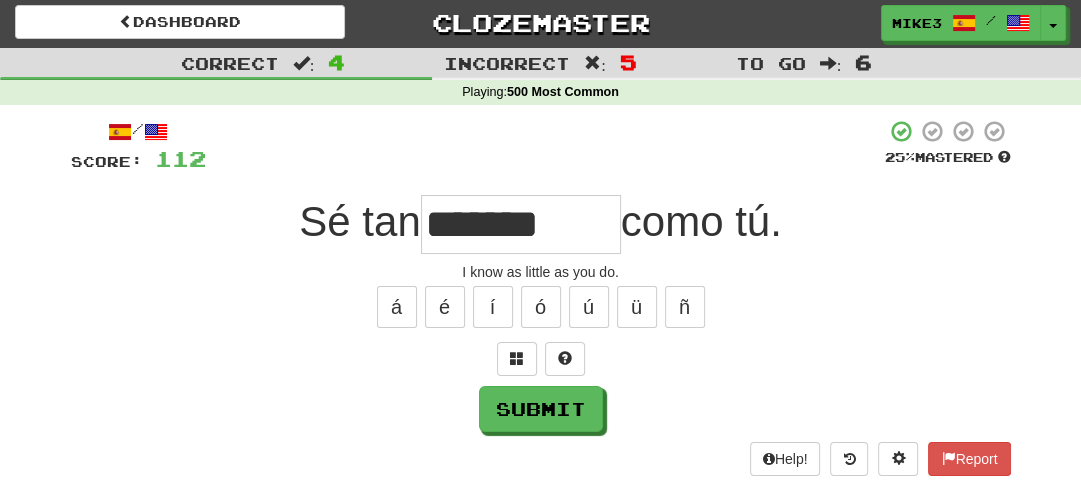 type on "****" 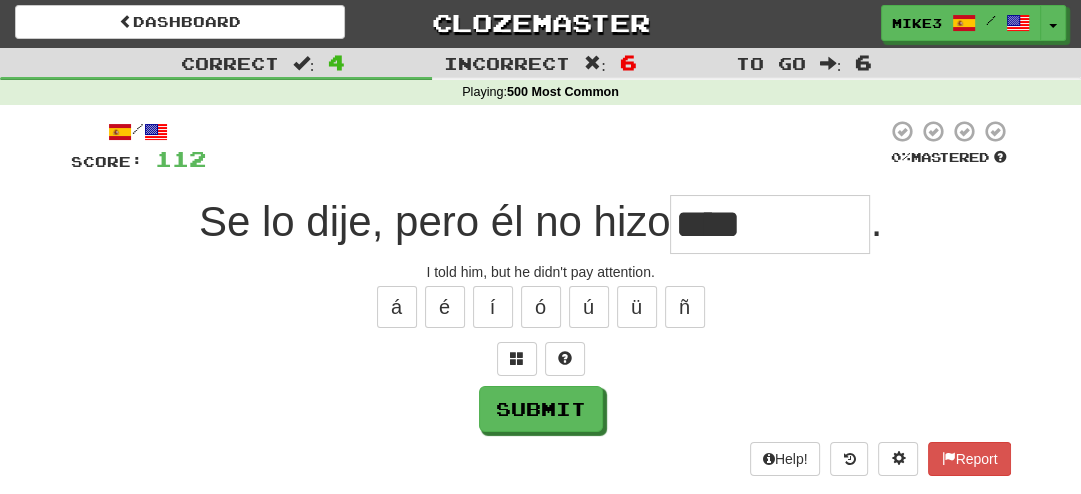 type on "****" 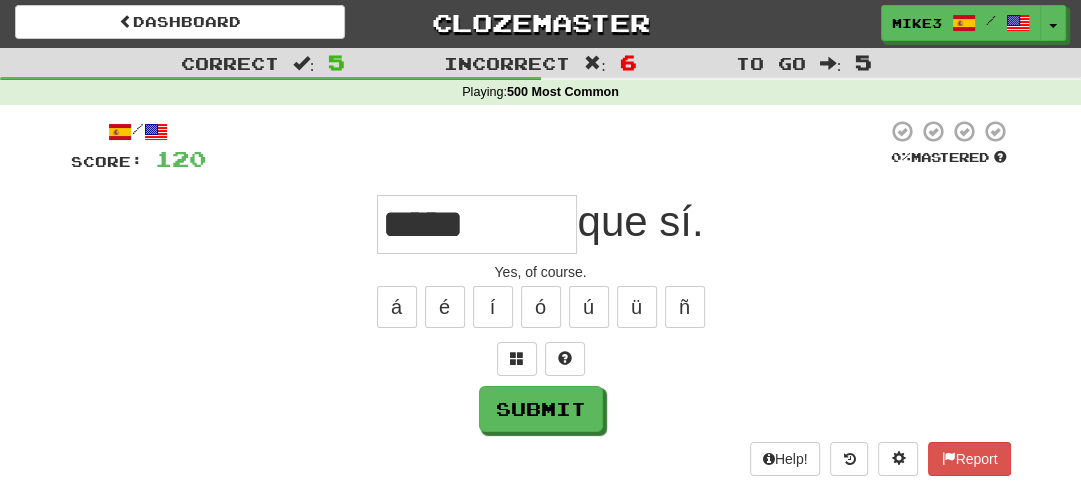 type on "*****" 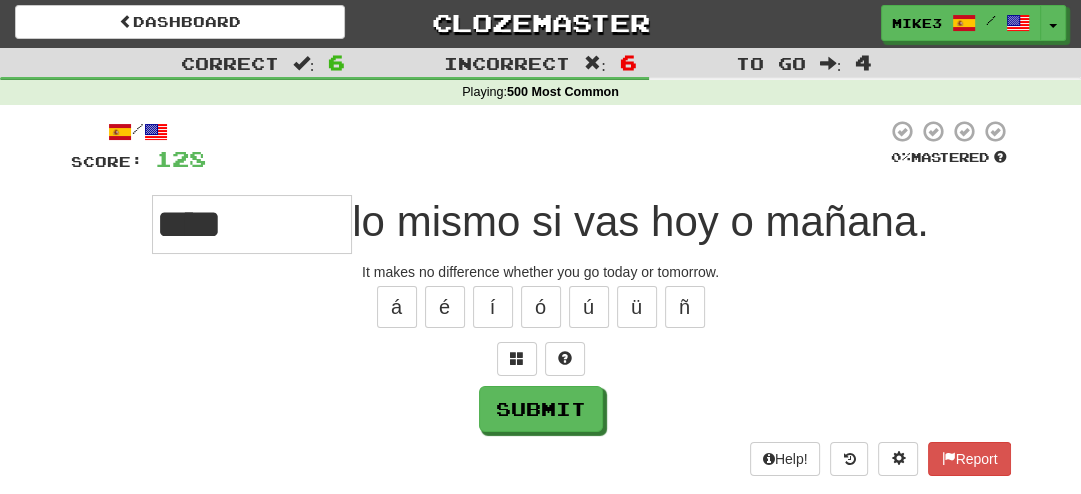 type on "**" 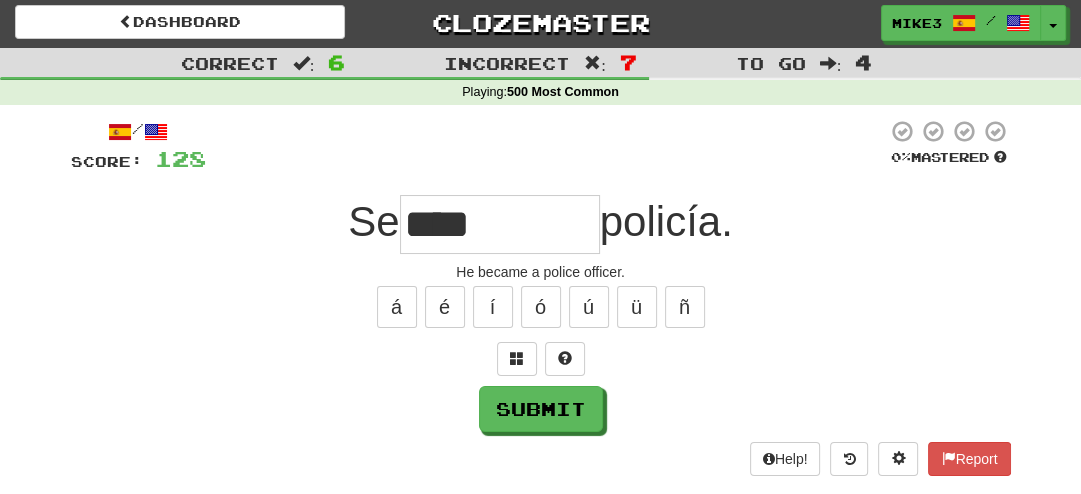 type on "****" 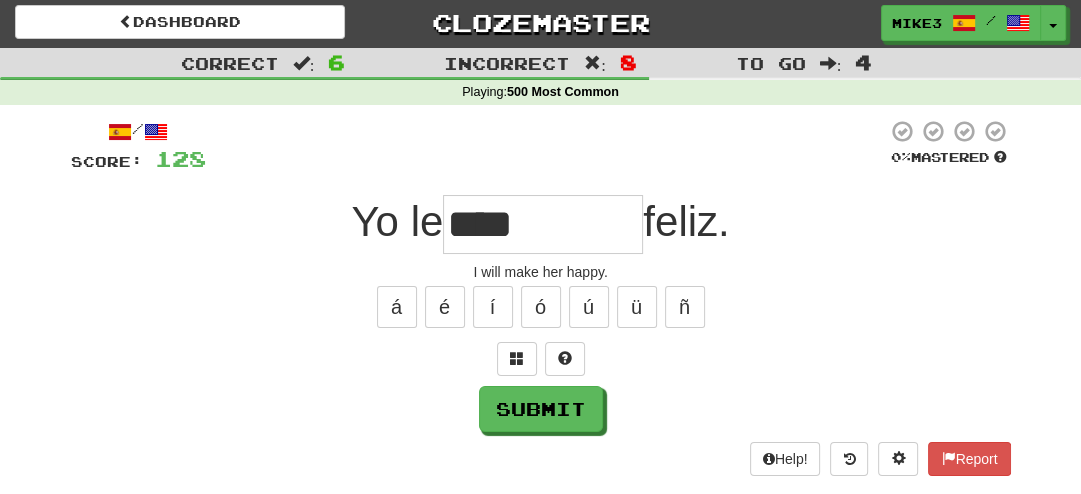 type on "****" 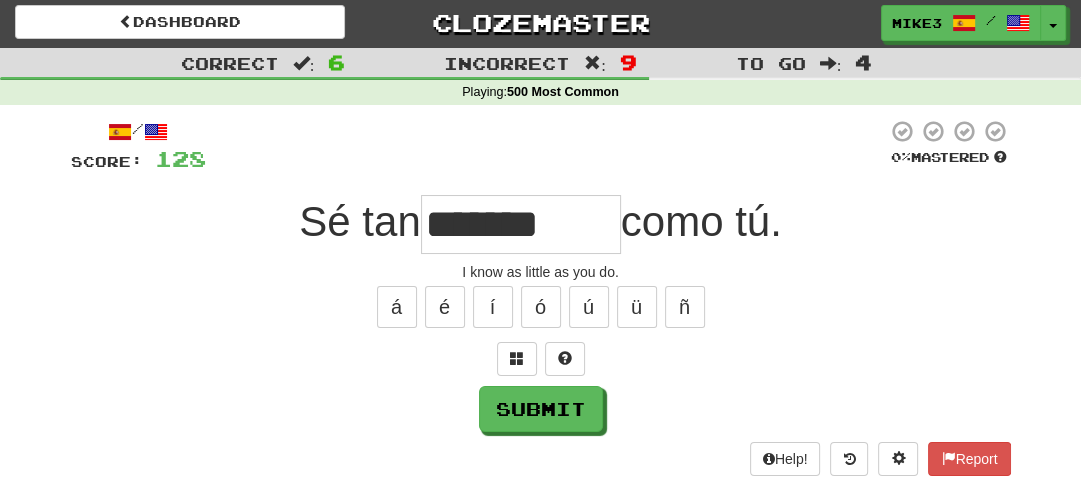 type on "****" 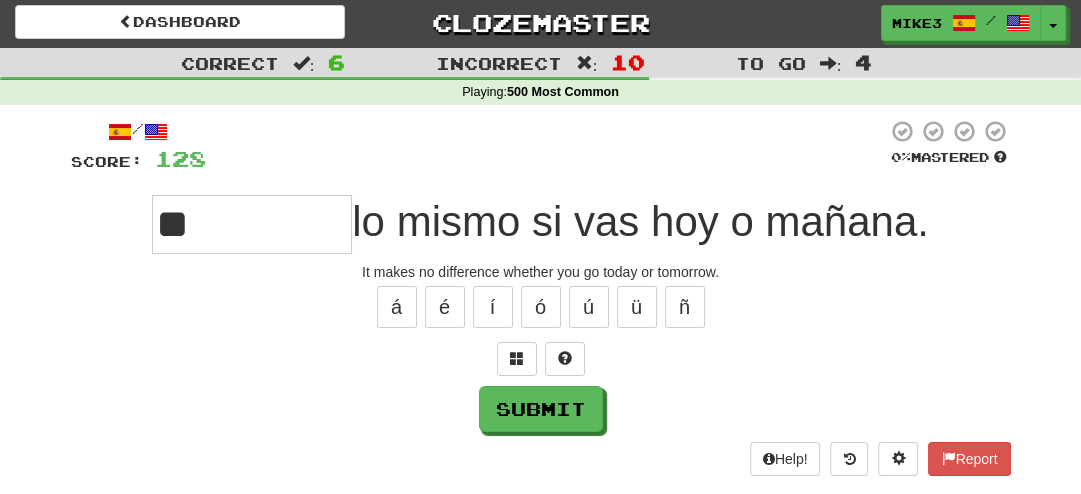 type on "**" 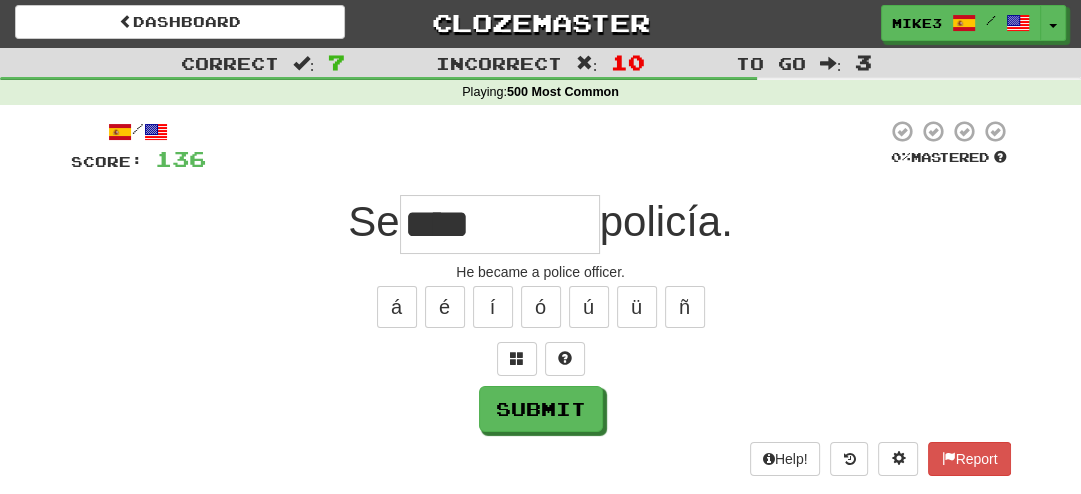 type on "****" 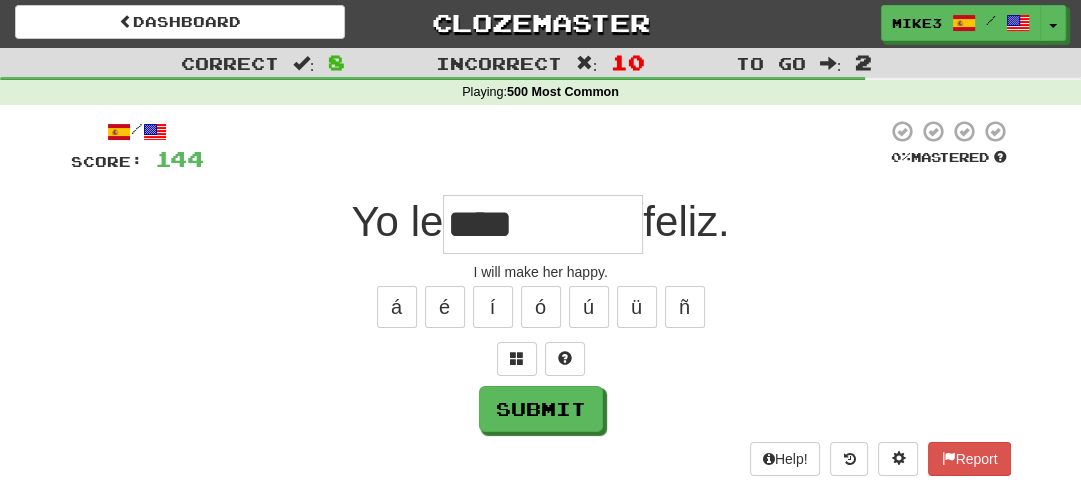 type on "****" 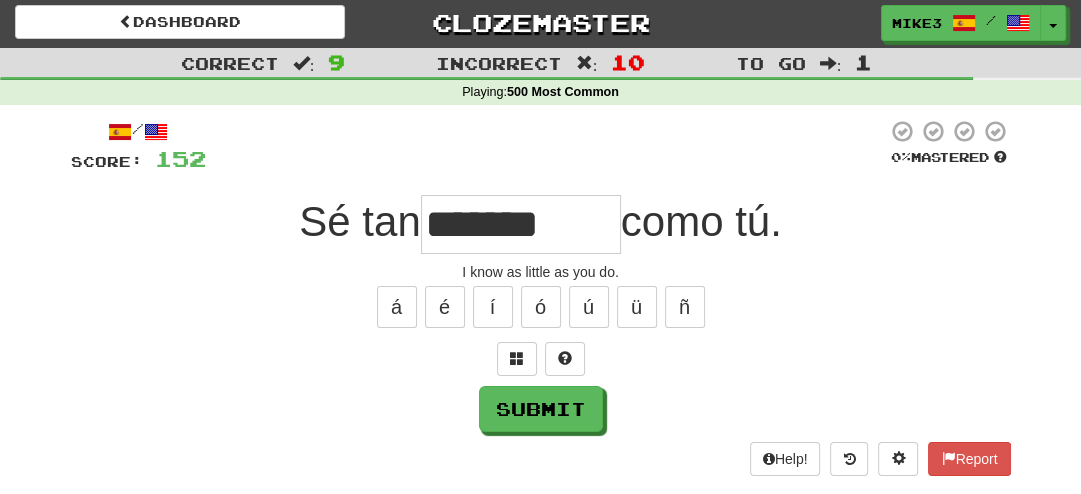 type on "****" 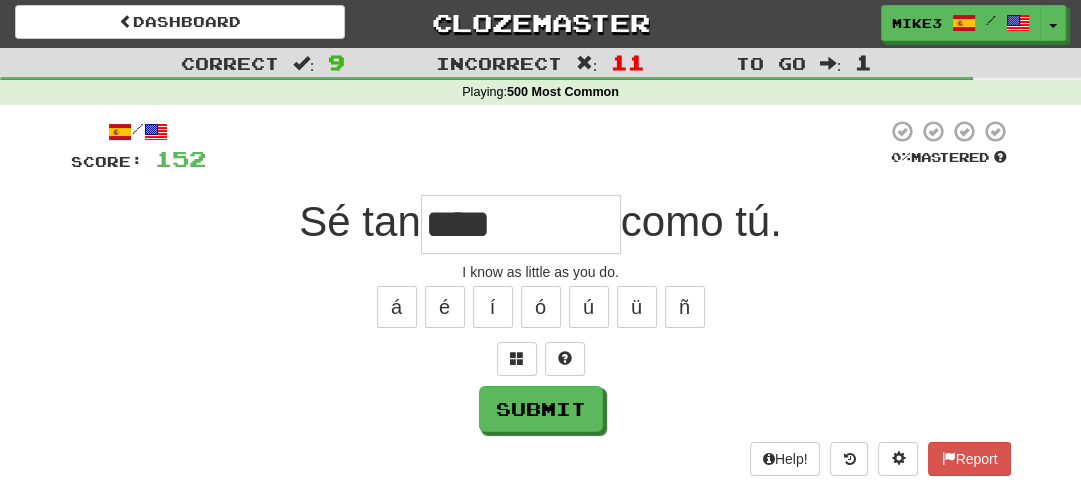 type on "****" 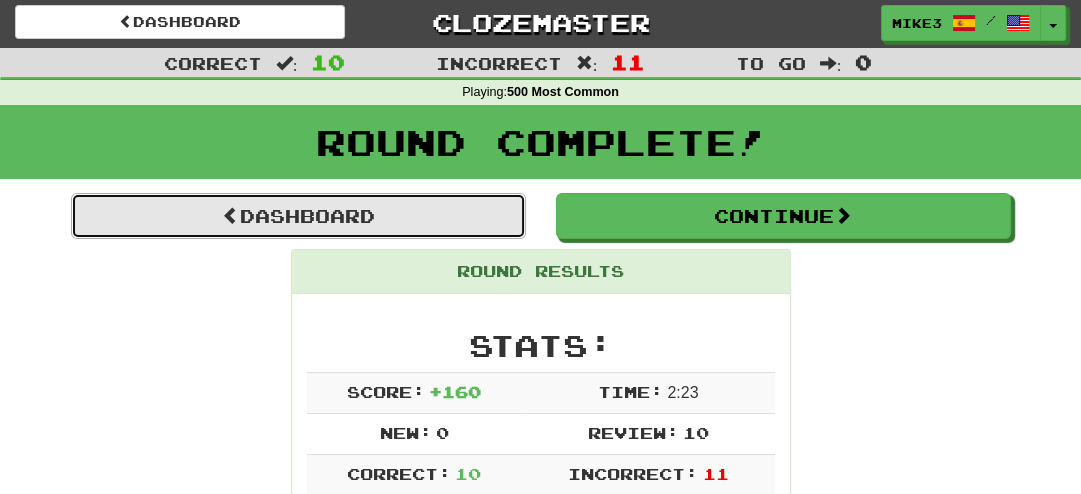 click at bounding box center [231, 215] 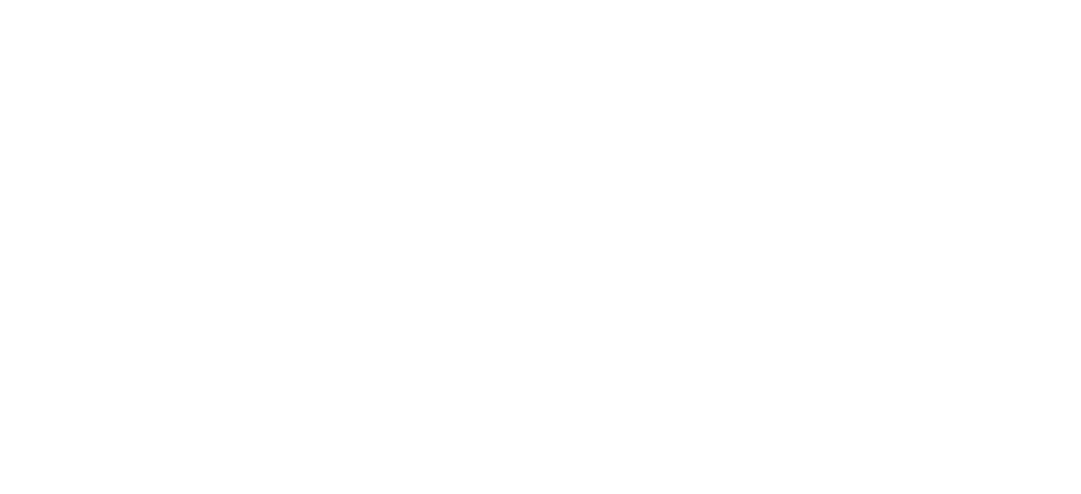 scroll, scrollTop: 0, scrollLeft: 0, axis: both 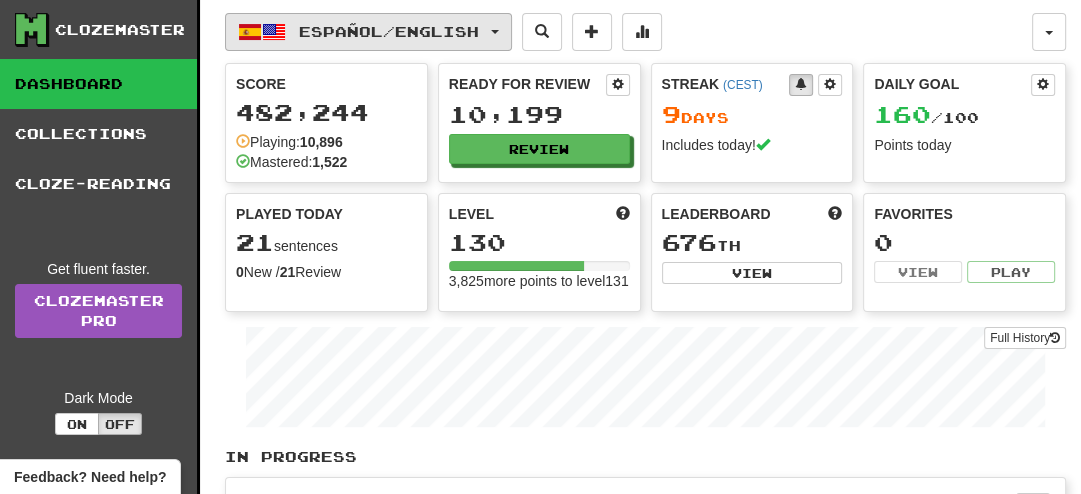 click on "Español  /  English" at bounding box center [389, 31] 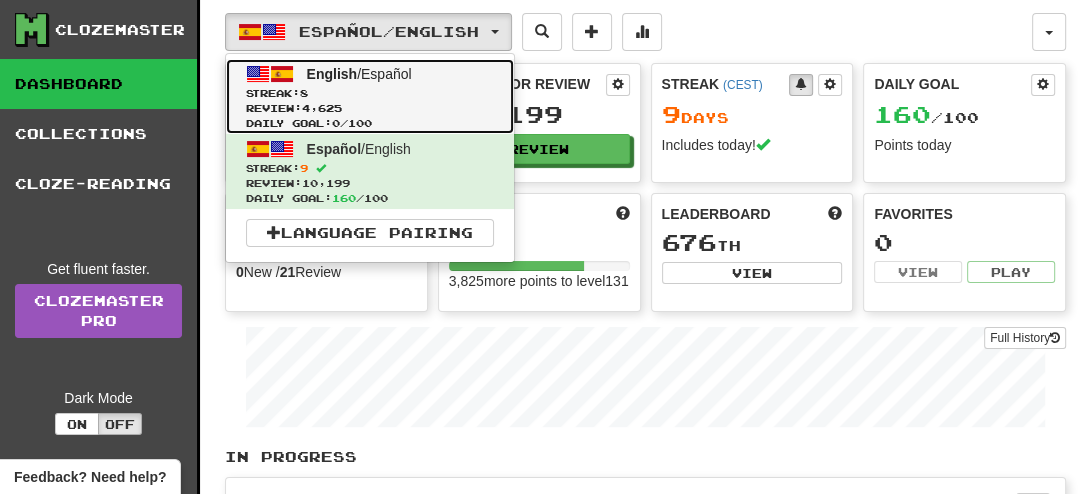 click on "English  /  Español Streak:  8   Review:  4,625 Daily Goal:  0  /  100" at bounding box center [370, 96] 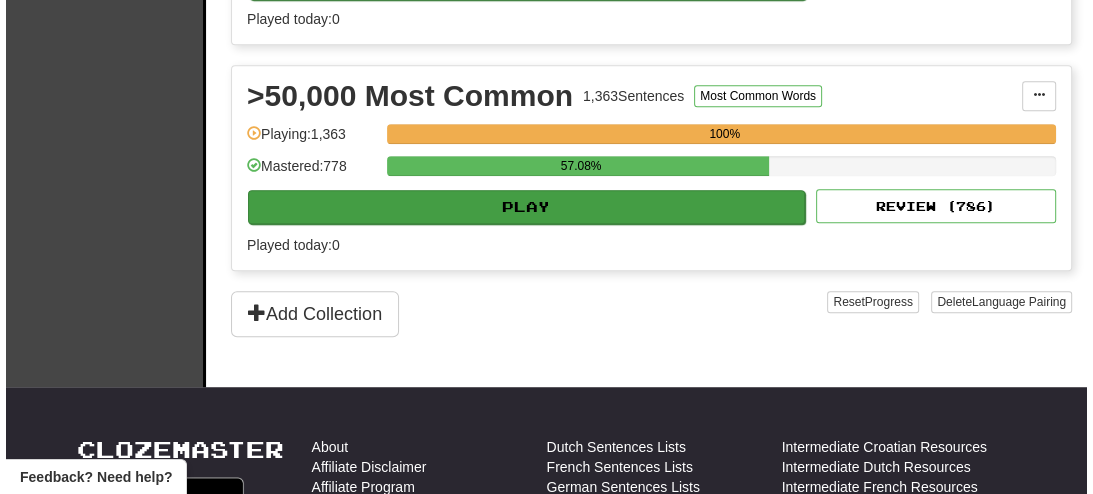 scroll, scrollTop: 885, scrollLeft: 0, axis: vertical 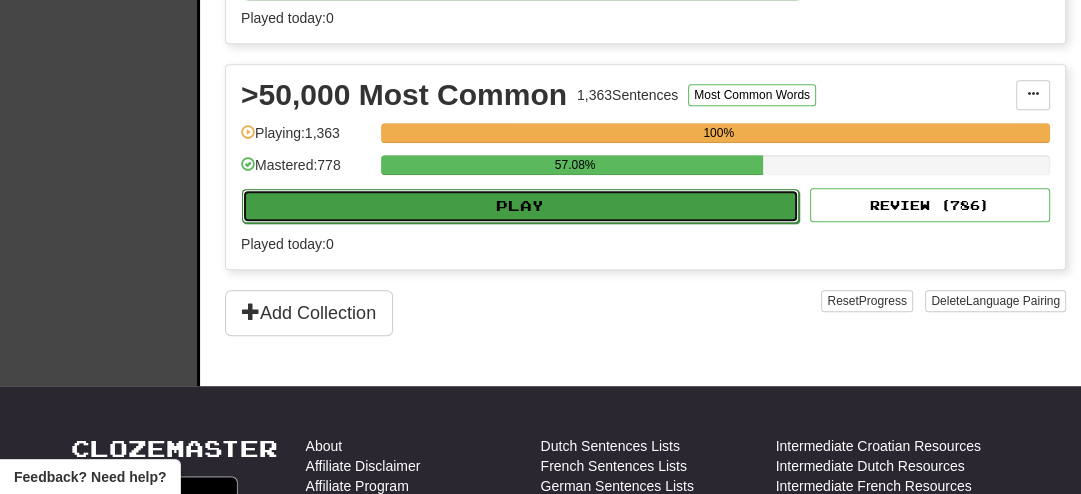 click on "Play" at bounding box center (520, 206) 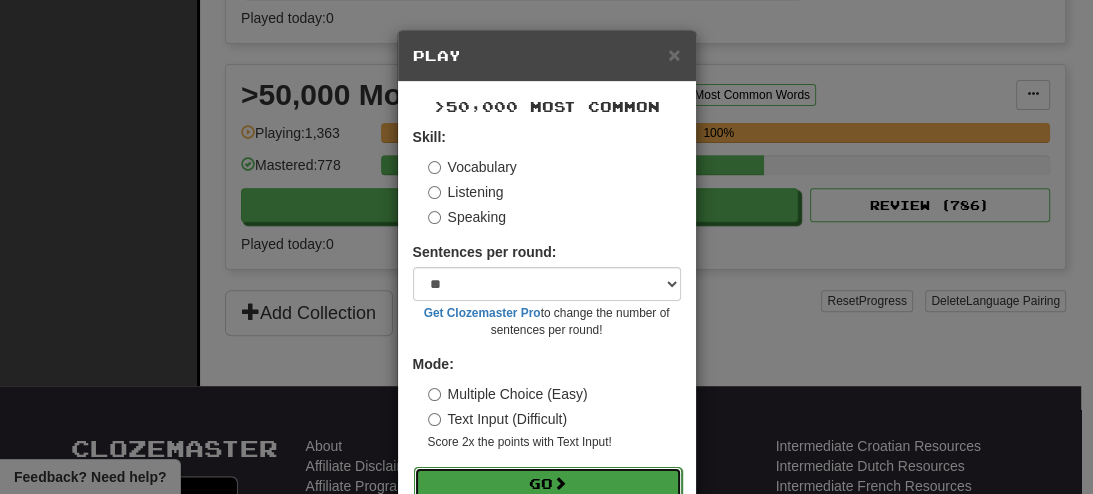 click on "Go" at bounding box center [548, 484] 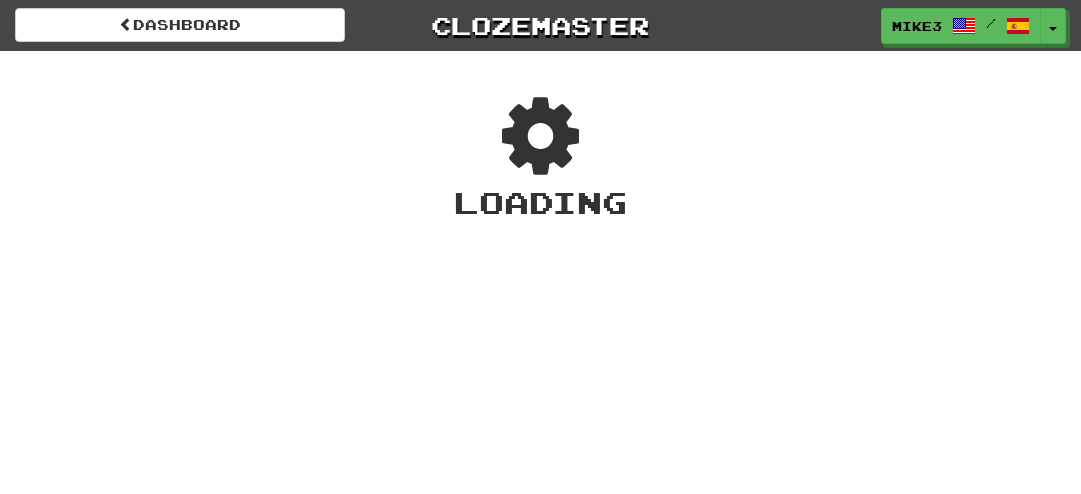 scroll, scrollTop: 0, scrollLeft: 0, axis: both 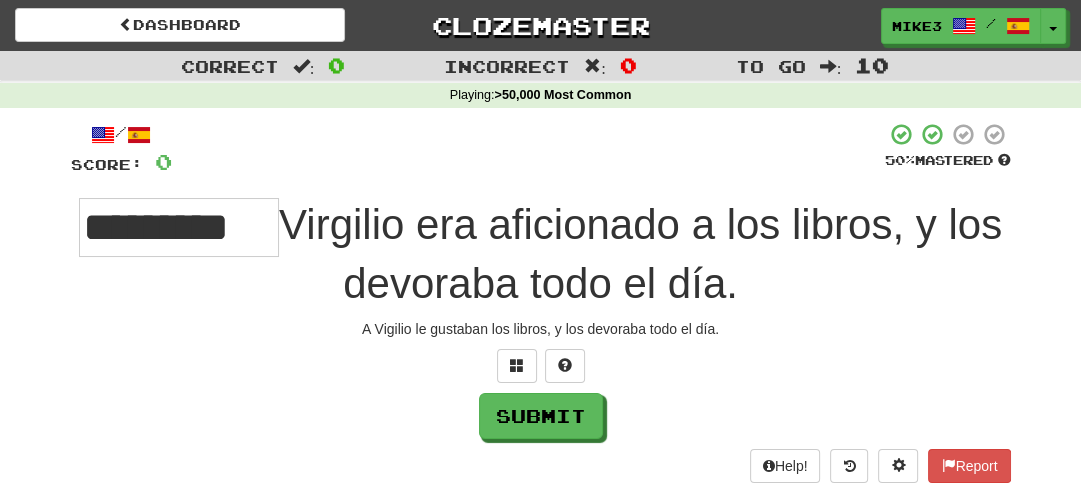 type on "*********" 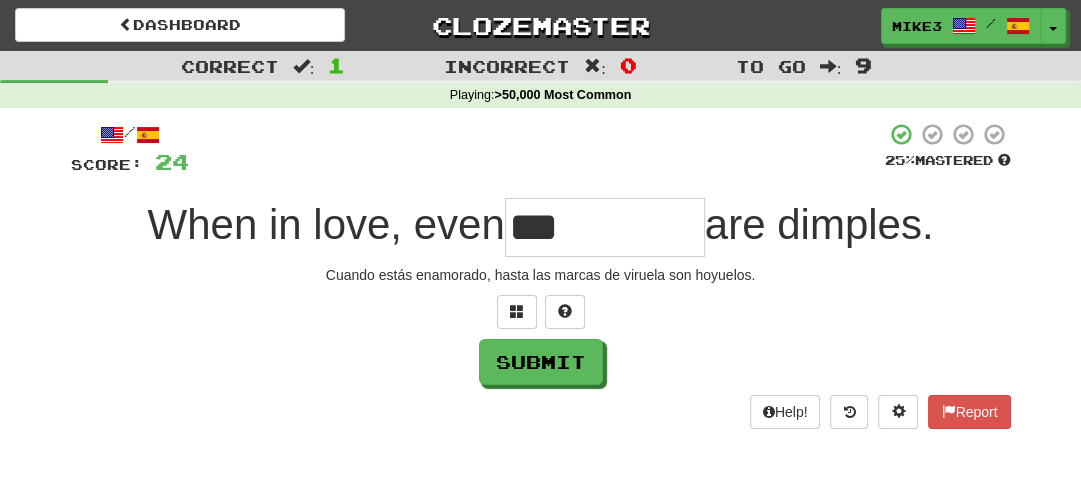 type on "*********" 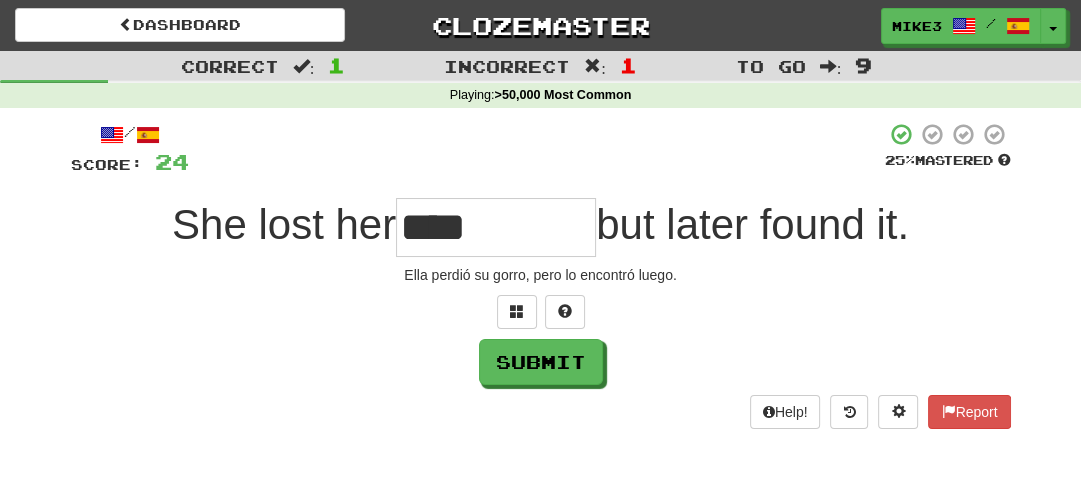 type on "*****" 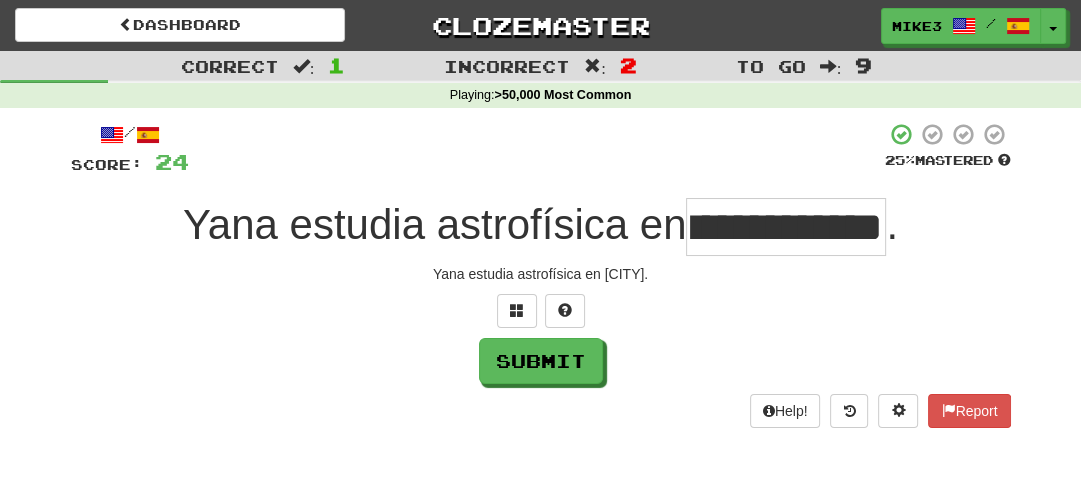 scroll, scrollTop: 0, scrollLeft: 65, axis: horizontal 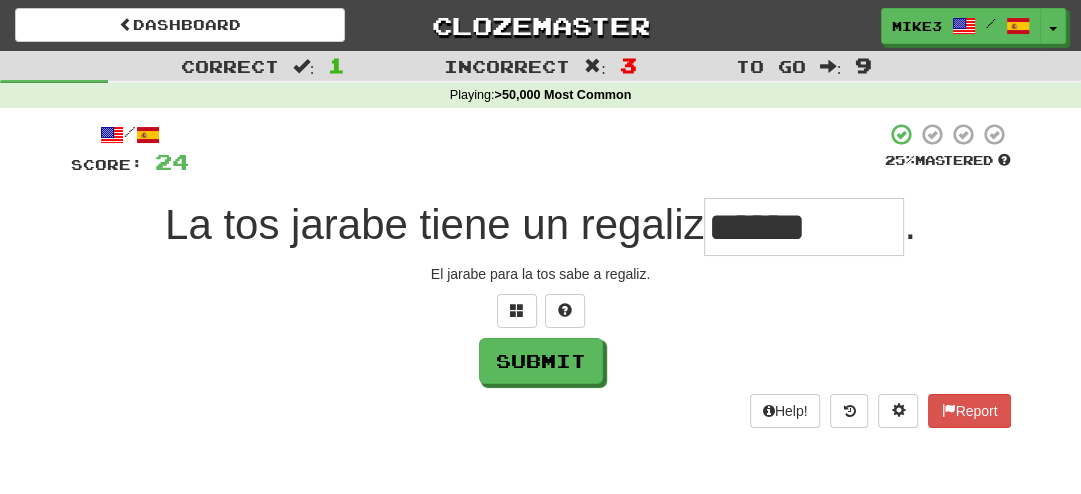 type on "*********" 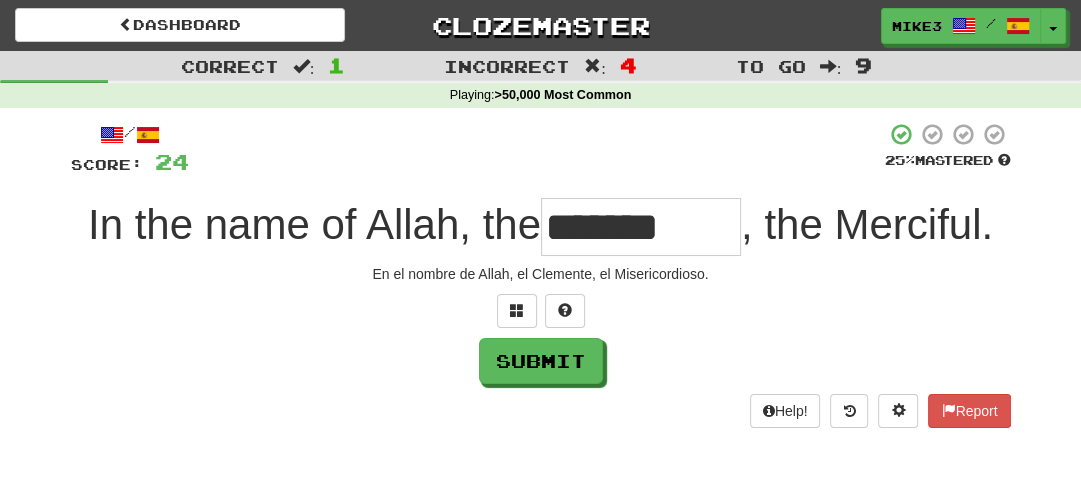 type on "**********" 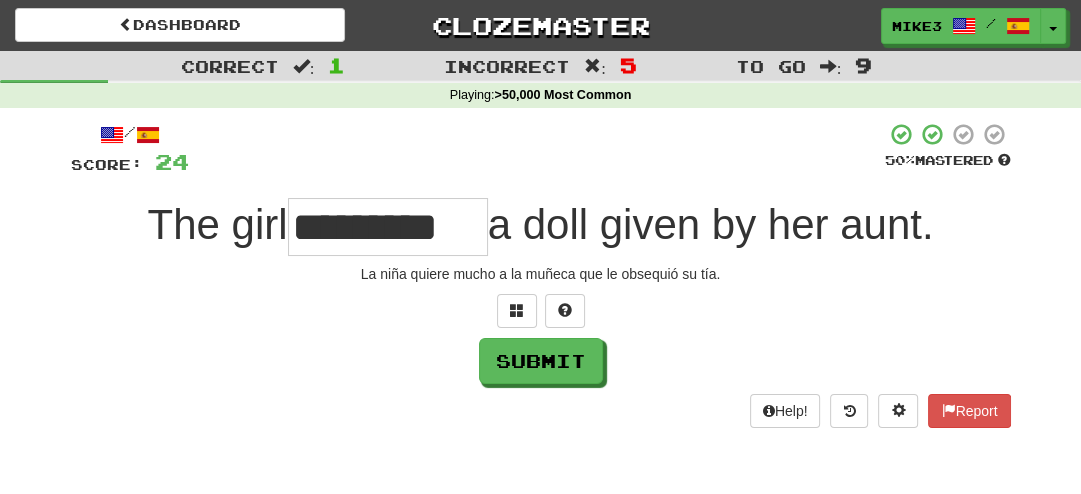 type on "*********" 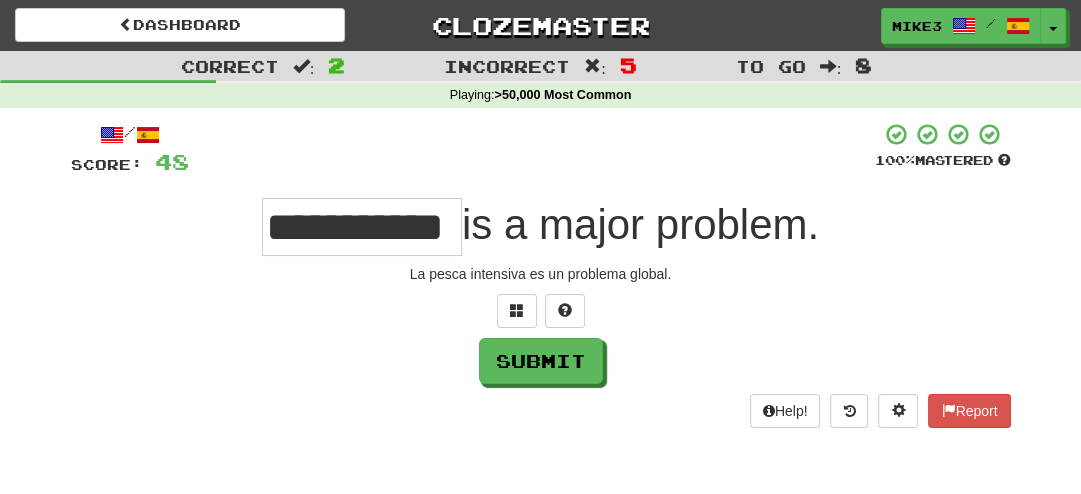 scroll, scrollTop: 0, scrollLeft: 20, axis: horizontal 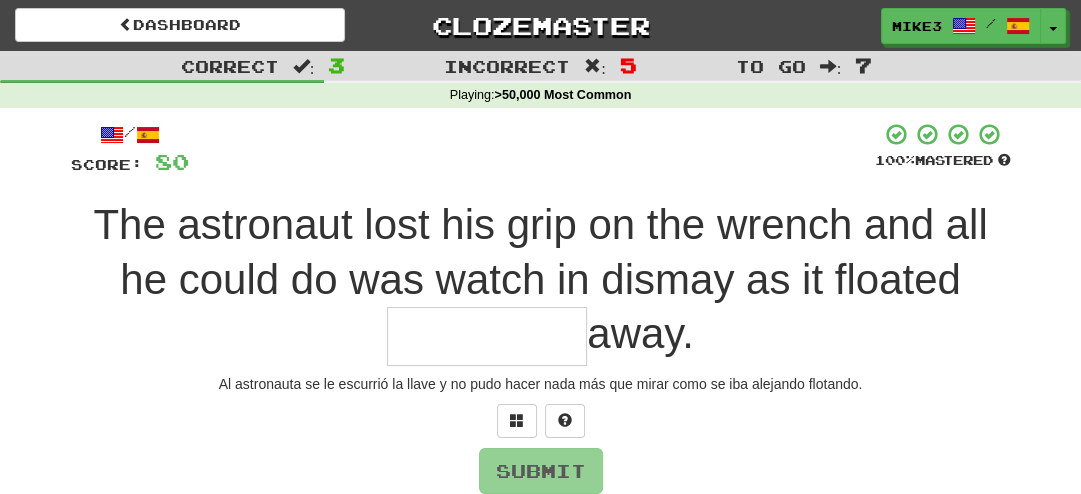 type on "********" 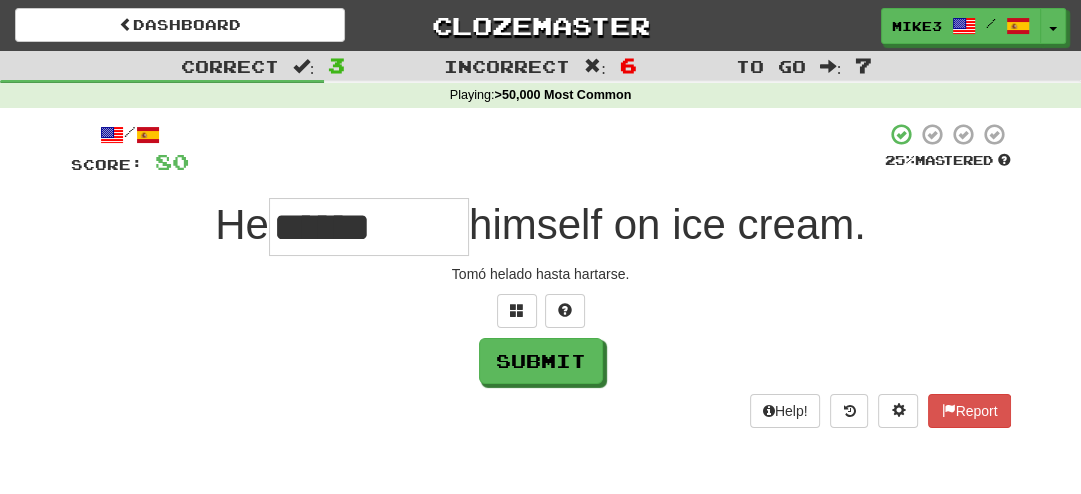 type on "******" 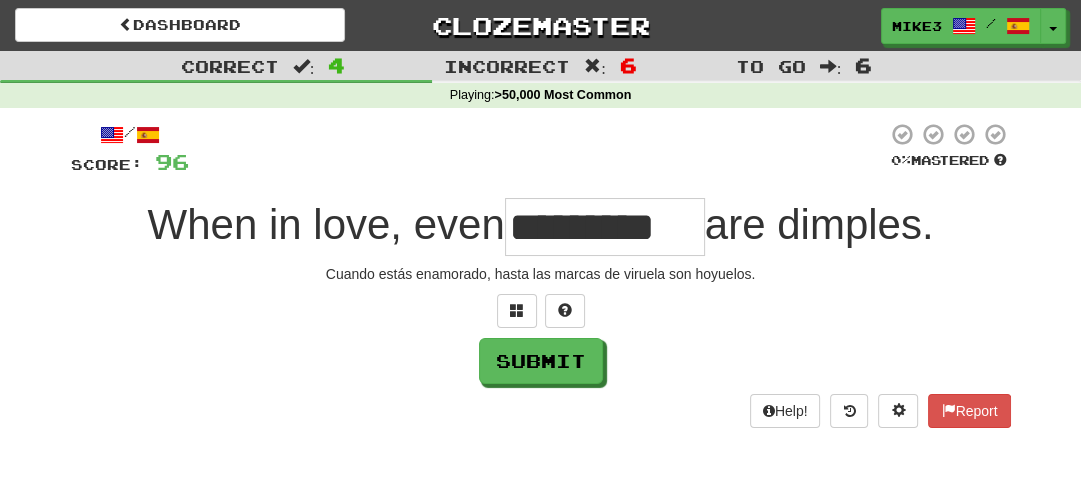 scroll, scrollTop: 0, scrollLeft: 10, axis: horizontal 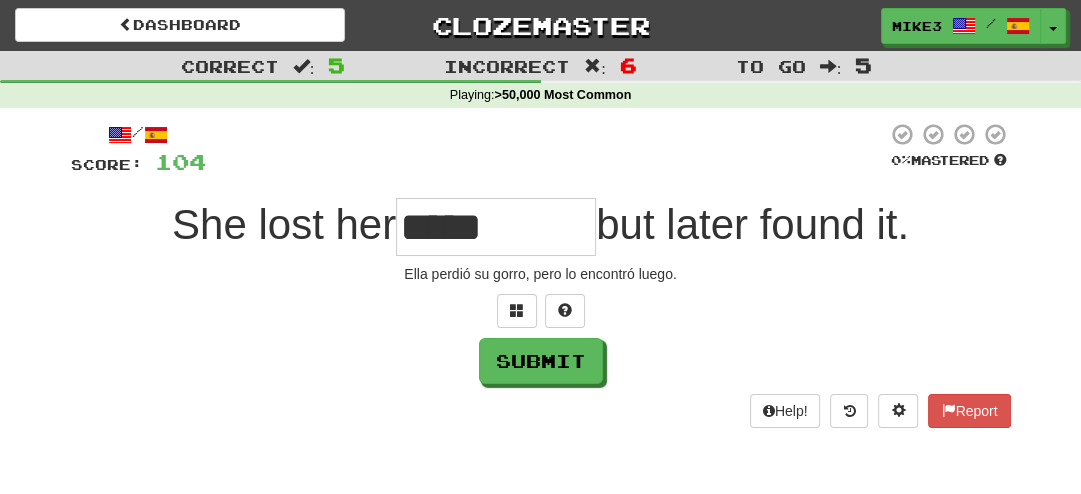 type on "*****" 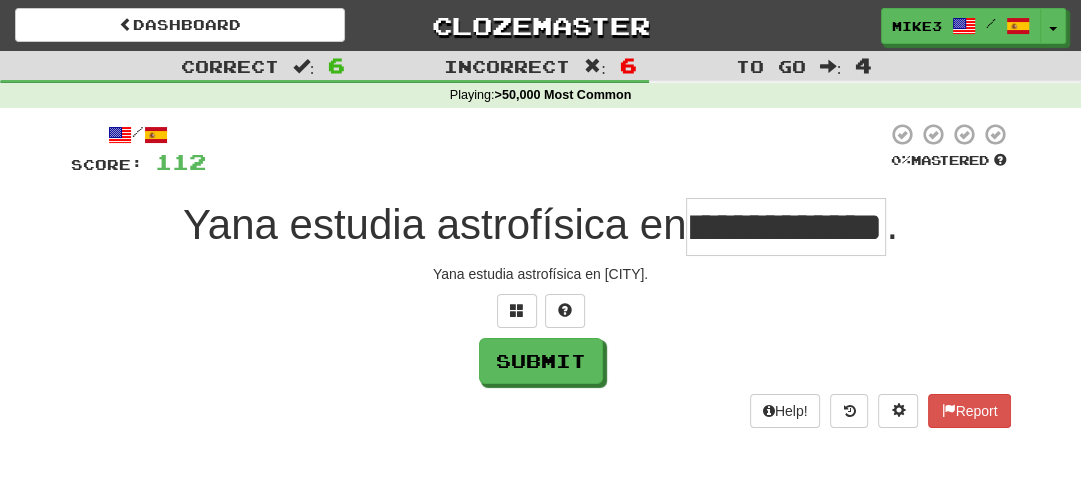 scroll, scrollTop: 0, scrollLeft: 64, axis: horizontal 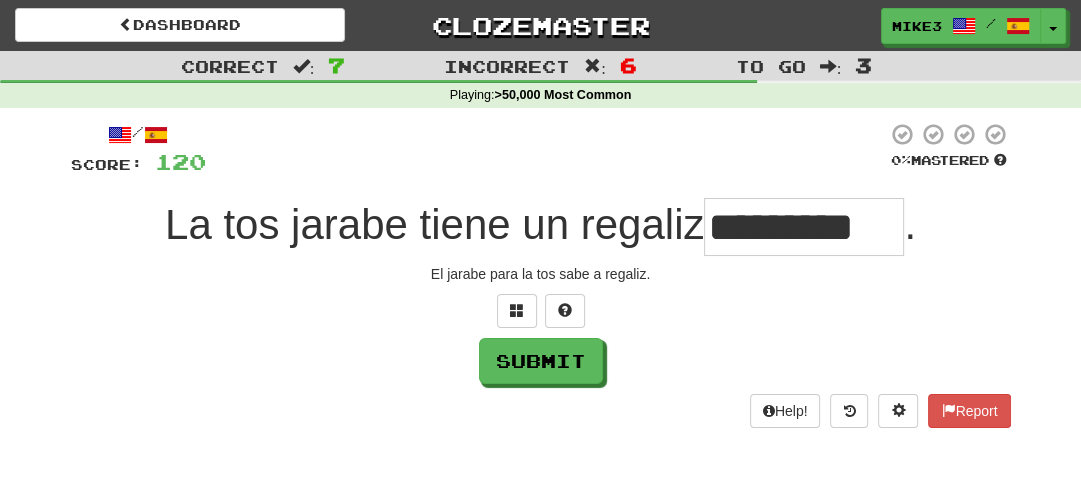 type on "*********" 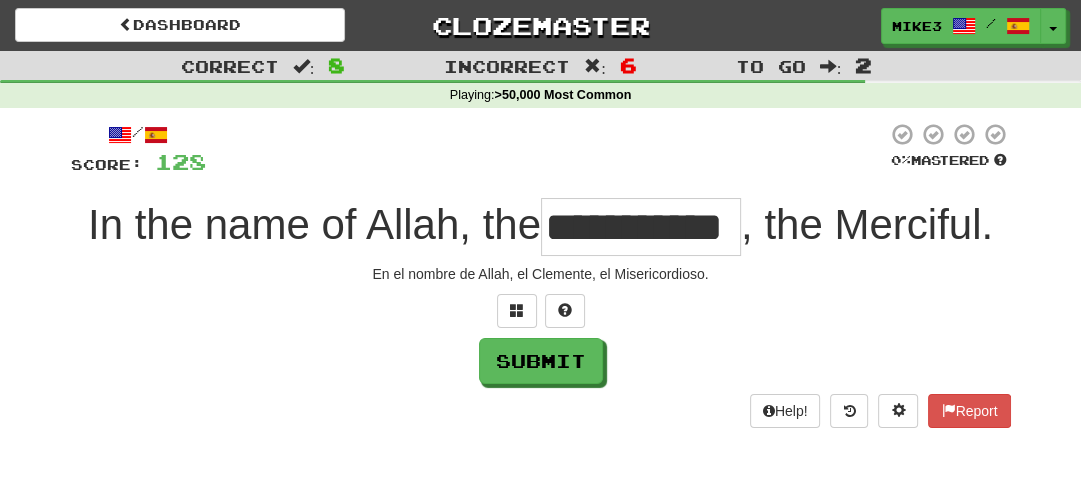 scroll, scrollTop: 0, scrollLeft: 0, axis: both 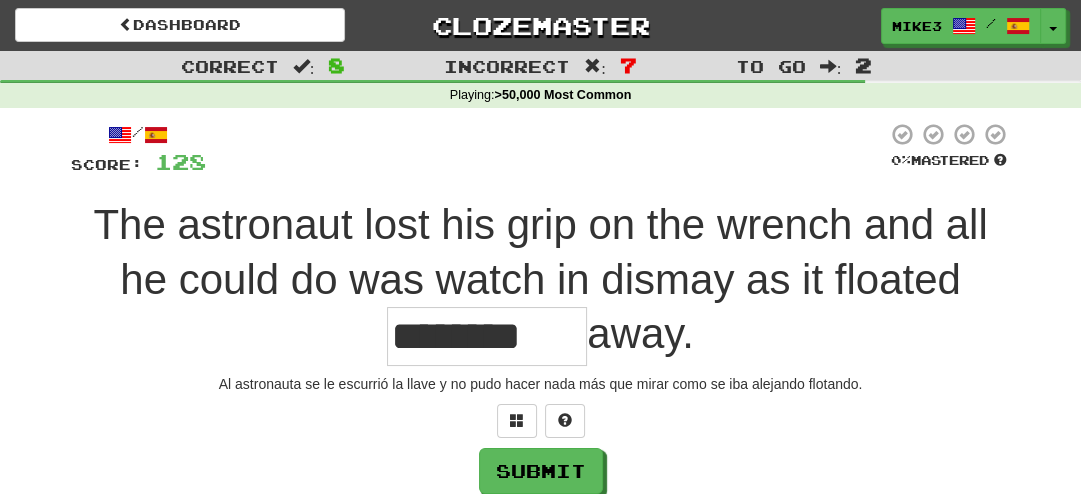 type on "********" 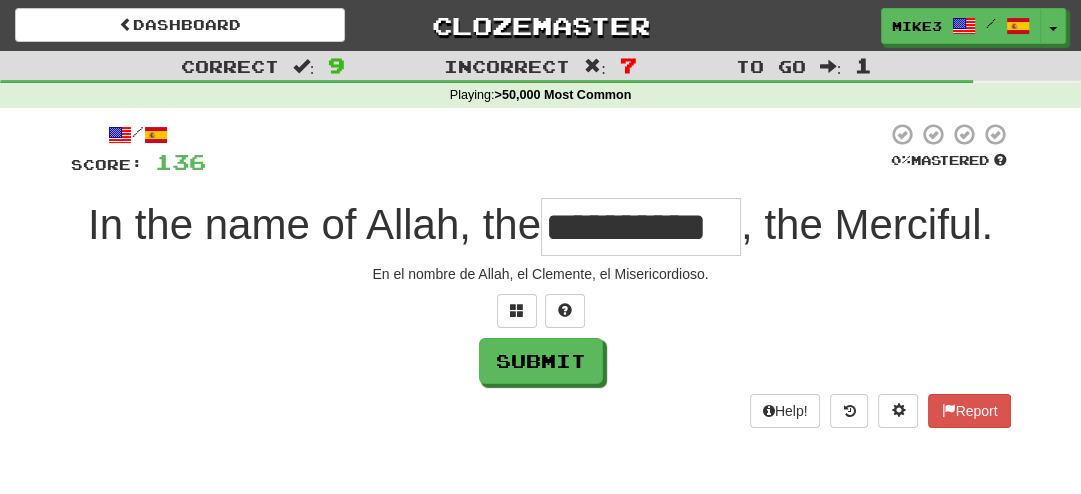 scroll, scrollTop: 0, scrollLeft: 0, axis: both 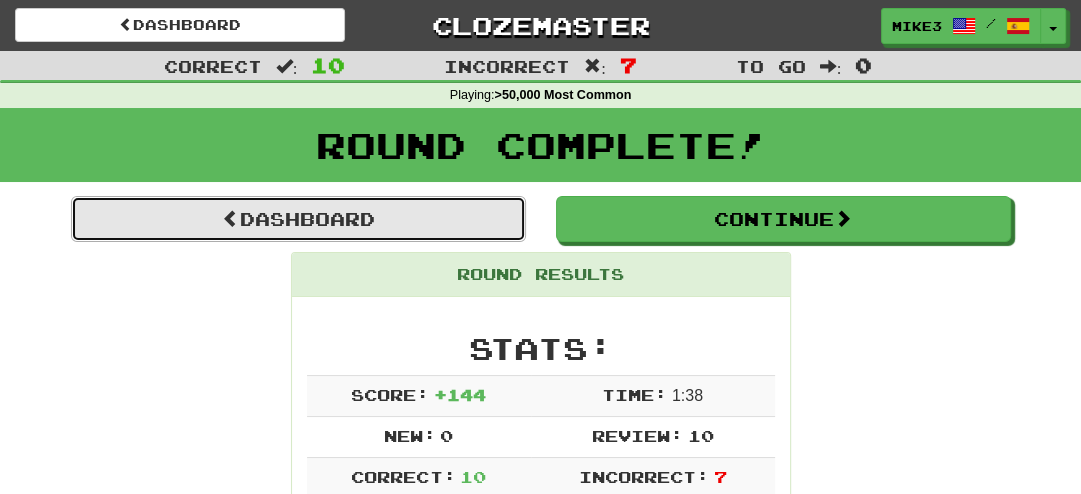 click on "Dashboard" at bounding box center [298, 219] 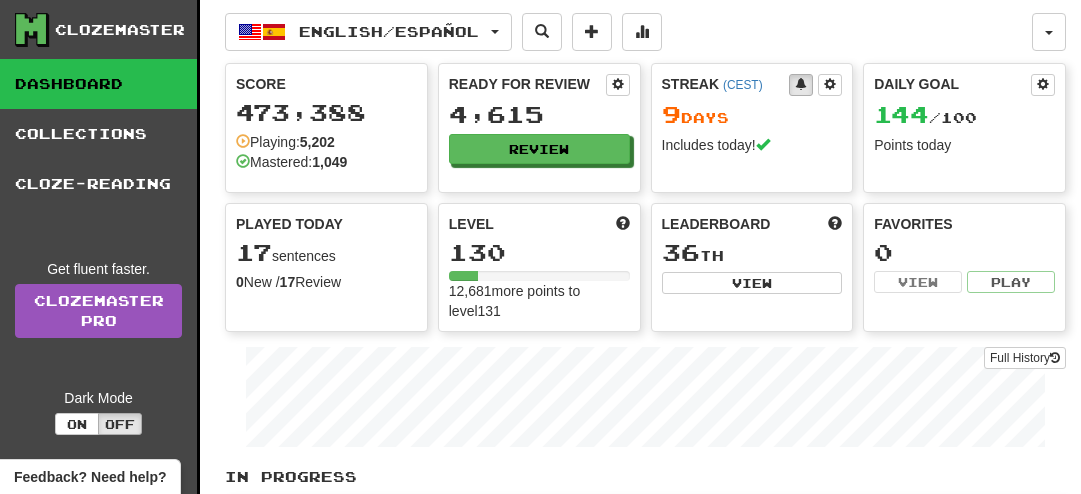 scroll, scrollTop: 0, scrollLeft: 0, axis: both 